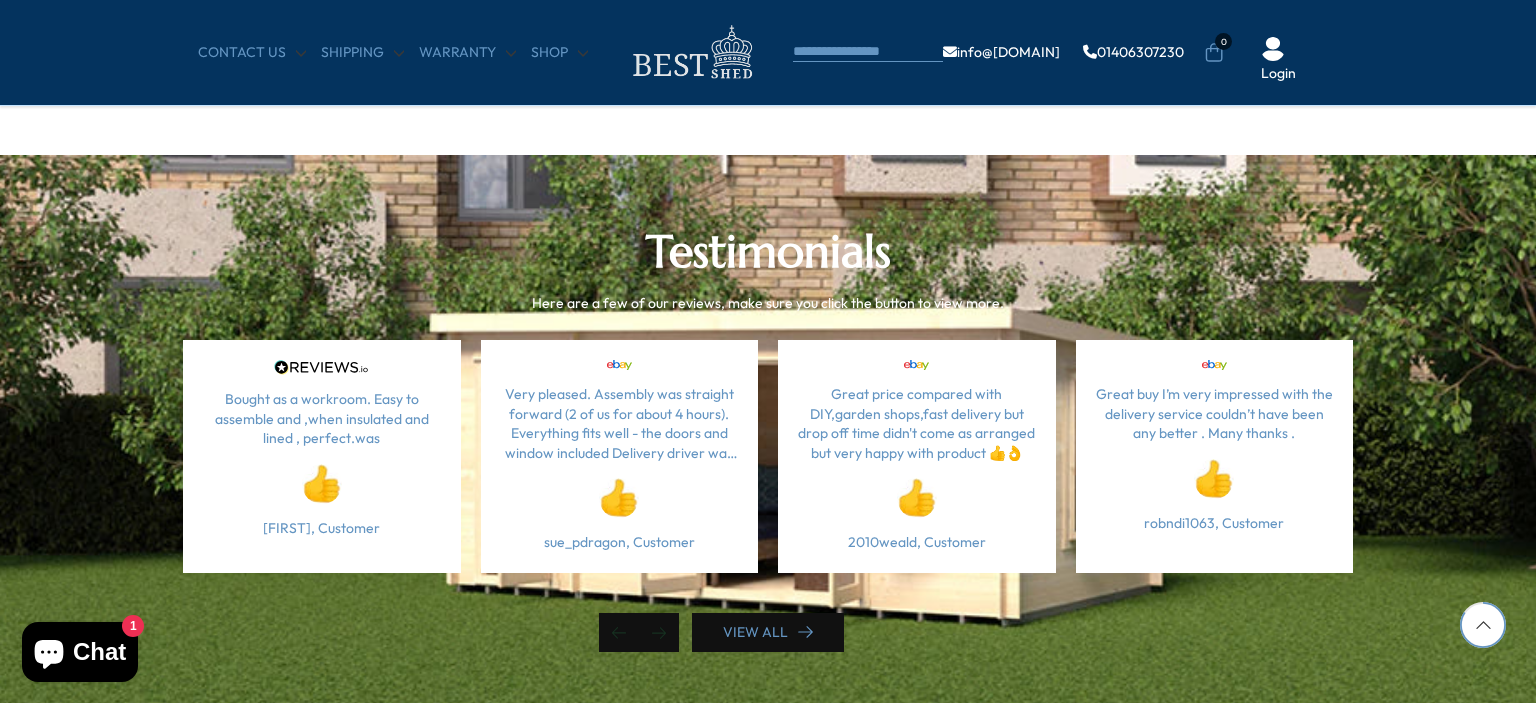 scroll, scrollTop: 5466, scrollLeft: 0, axis: vertical 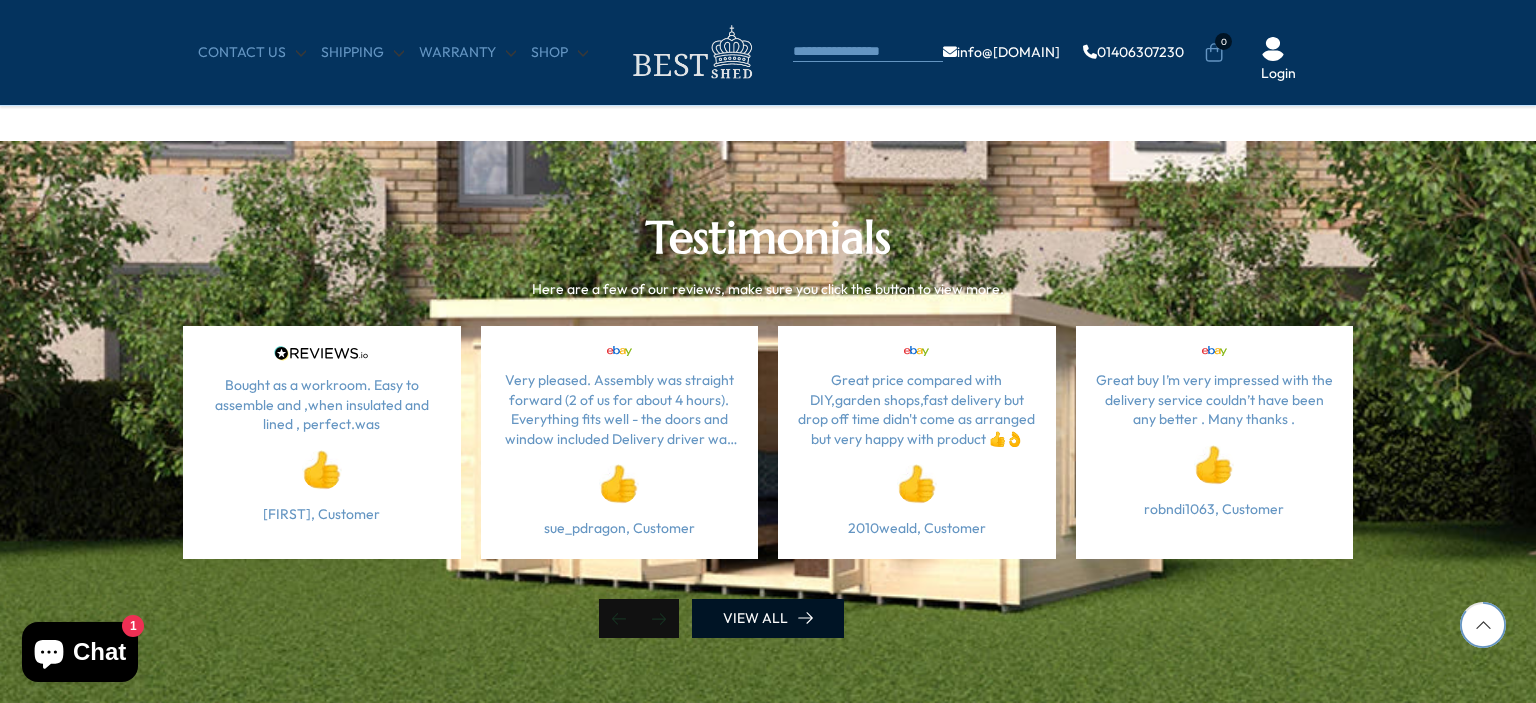 click on "VIEW ALL" at bounding box center (768, 618) 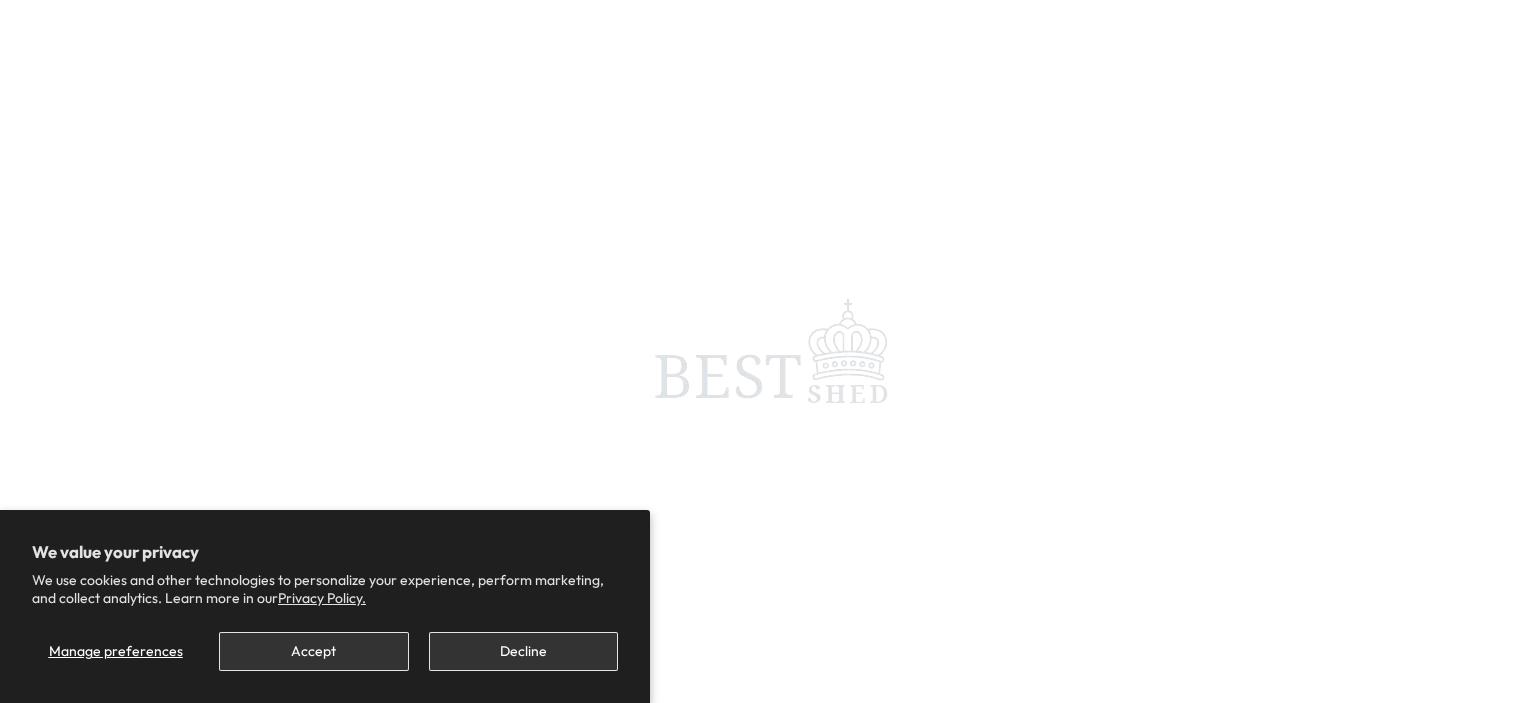 scroll, scrollTop: 5479, scrollLeft: 0, axis: vertical 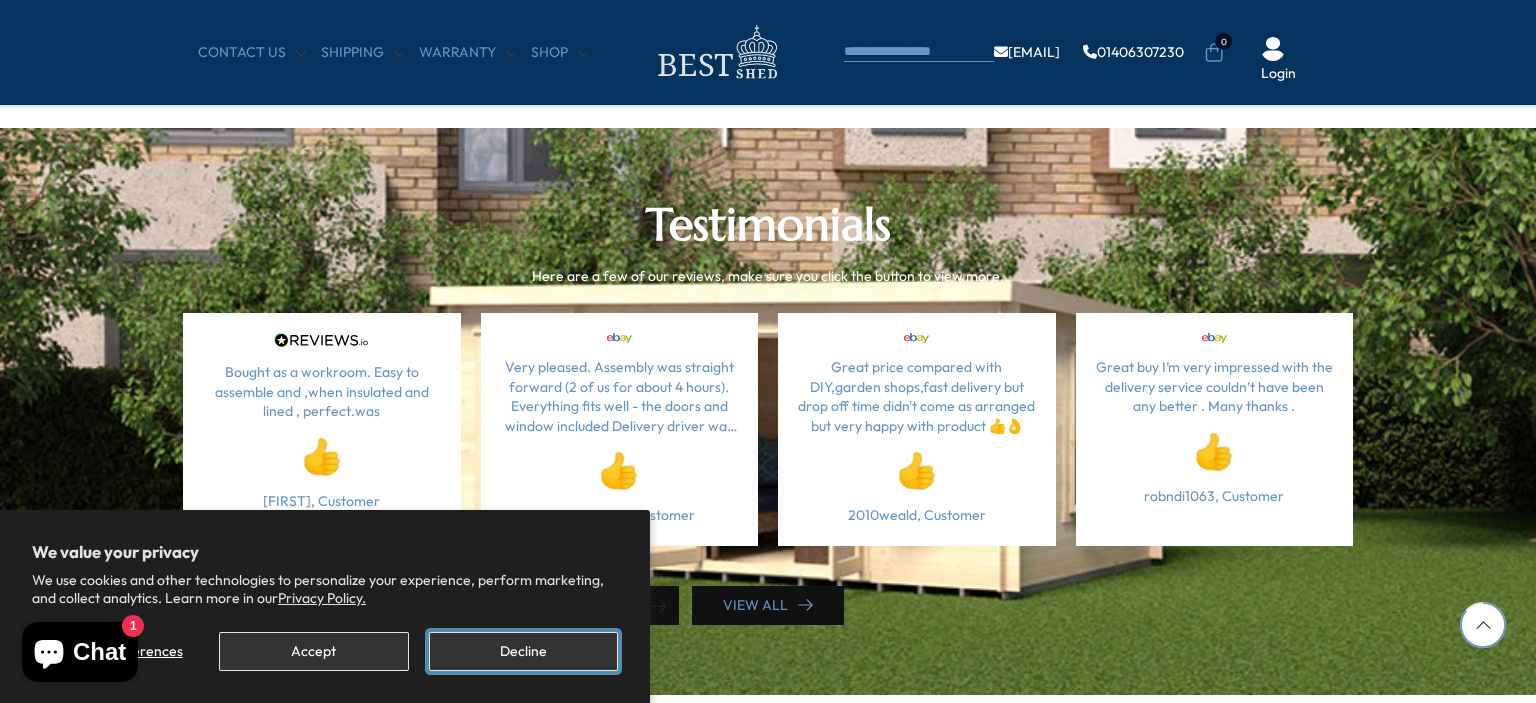 click on "Decline" at bounding box center [523, 651] 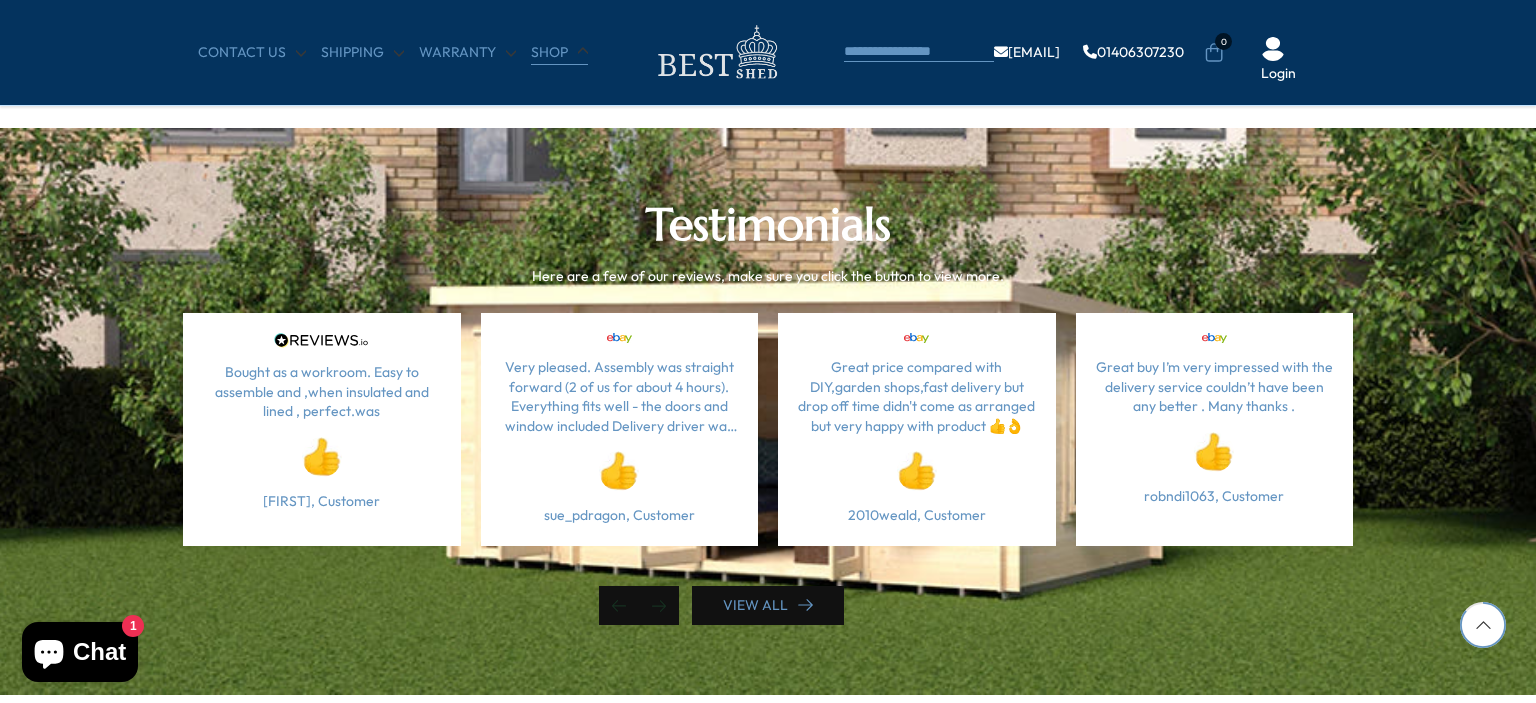 click on "Shop" at bounding box center (559, 53) 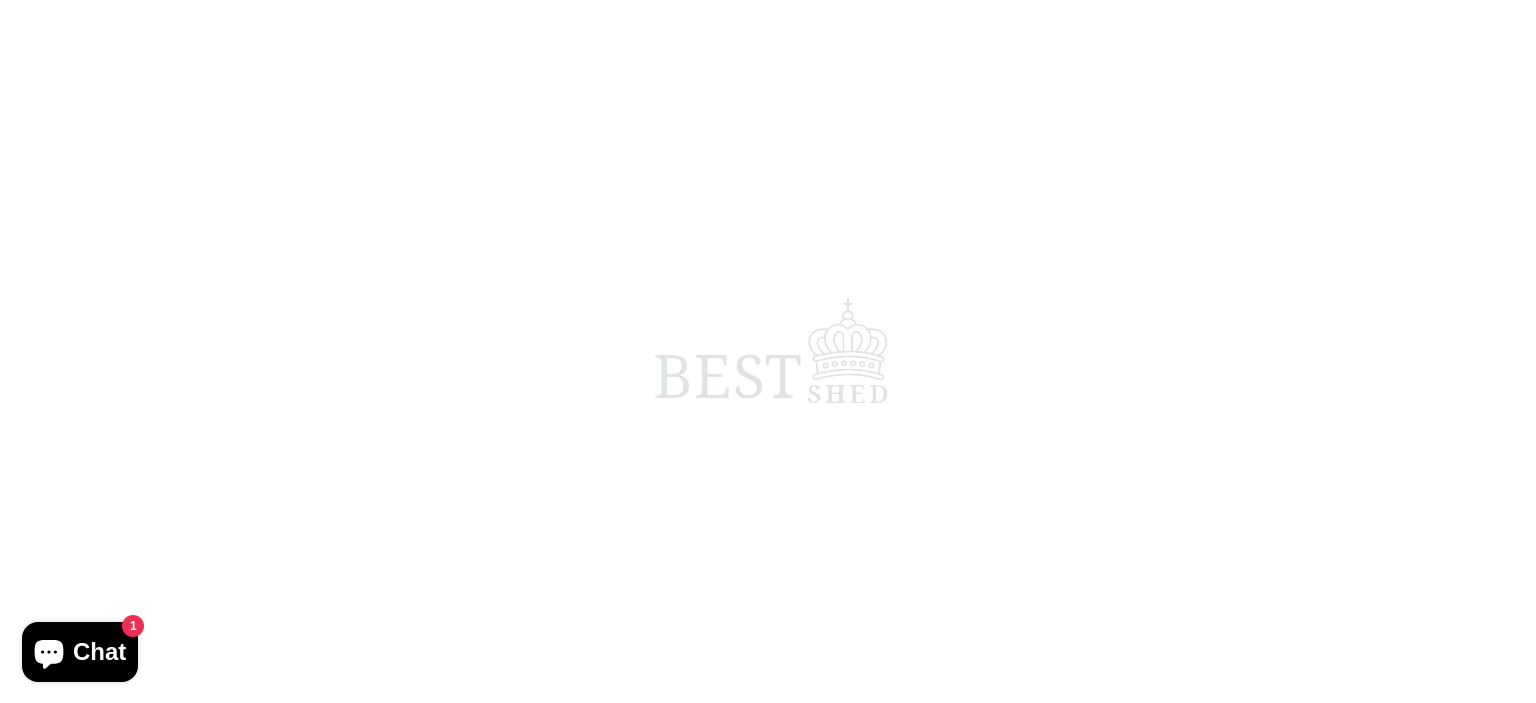 scroll, scrollTop: 0, scrollLeft: 0, axis: both 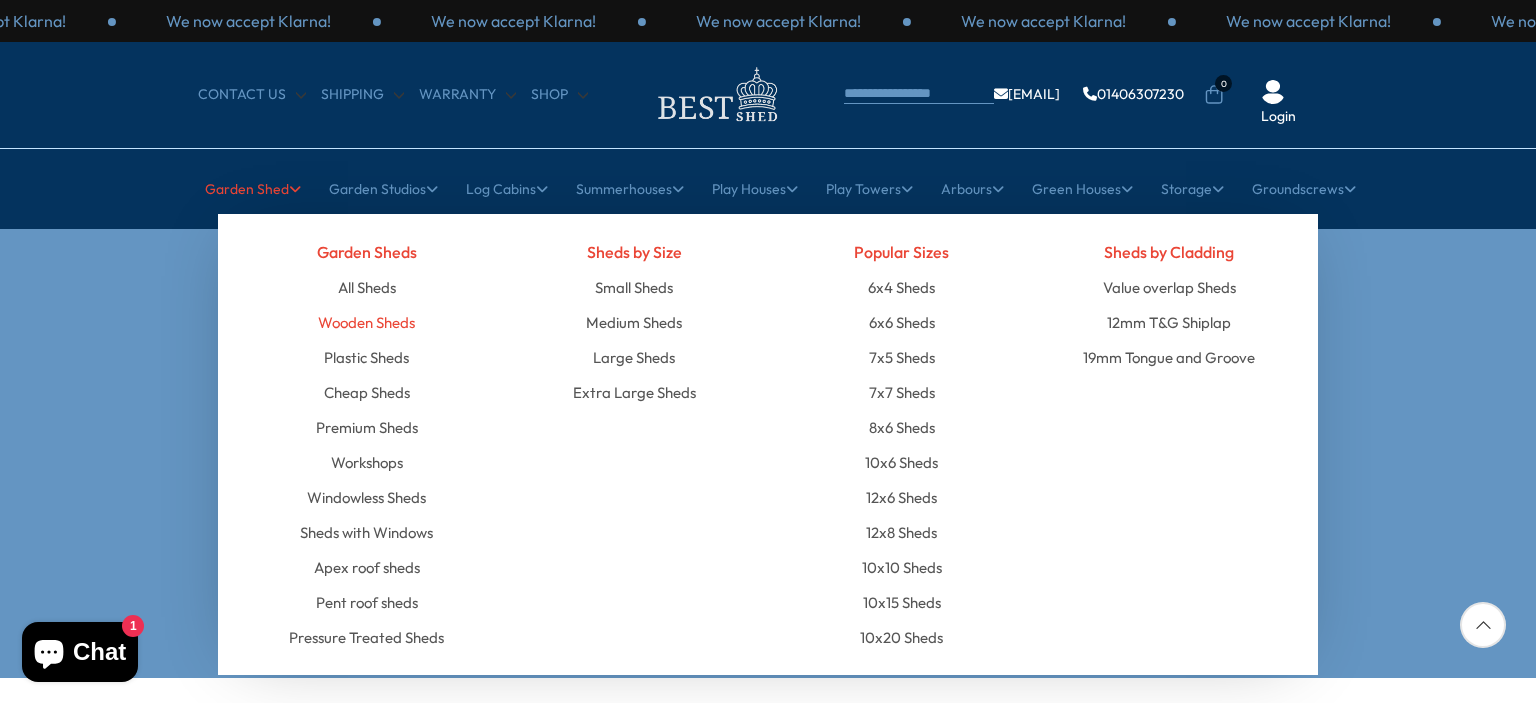 click on "Wooden Sheds" at bounding box center [366, 322] 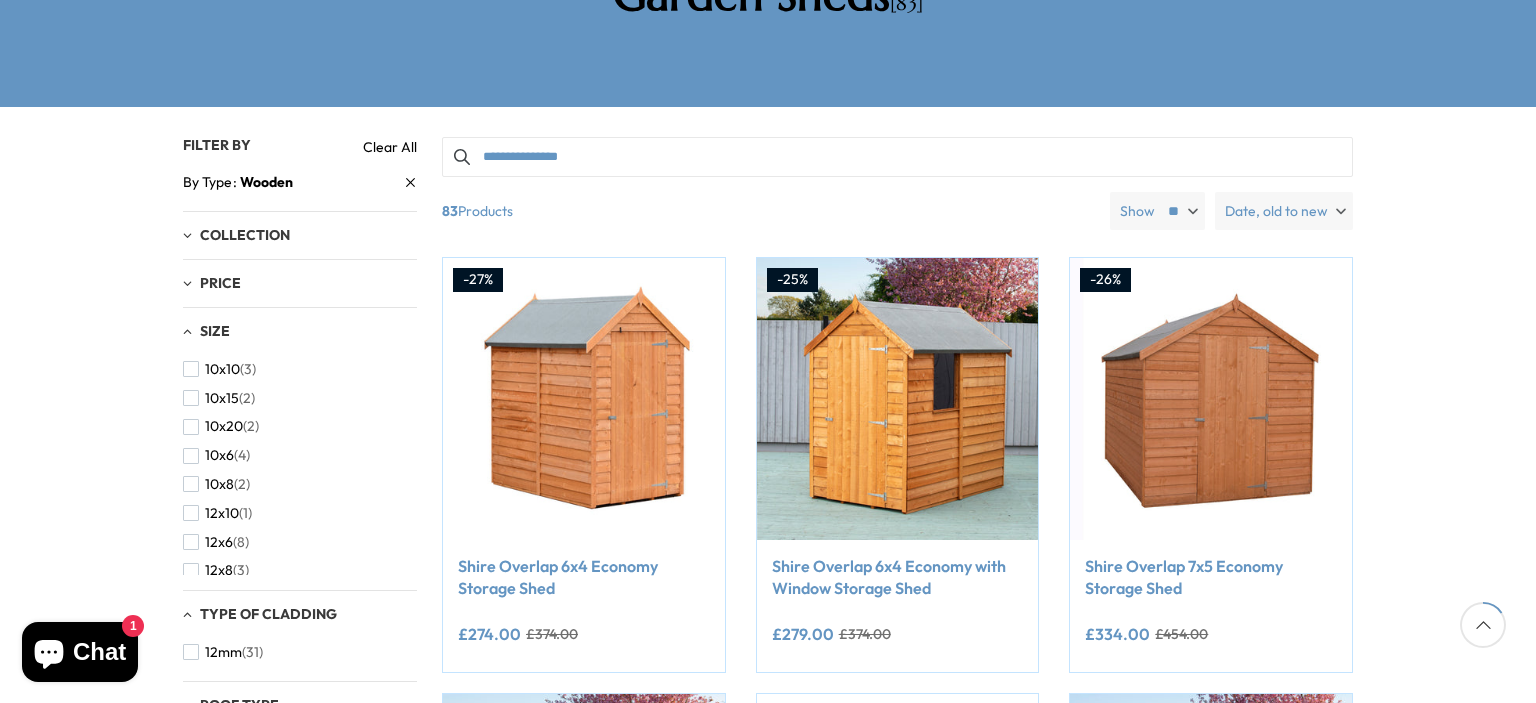 scroll, scrollTop: 400, scrollLeft: 0, axis: vertical 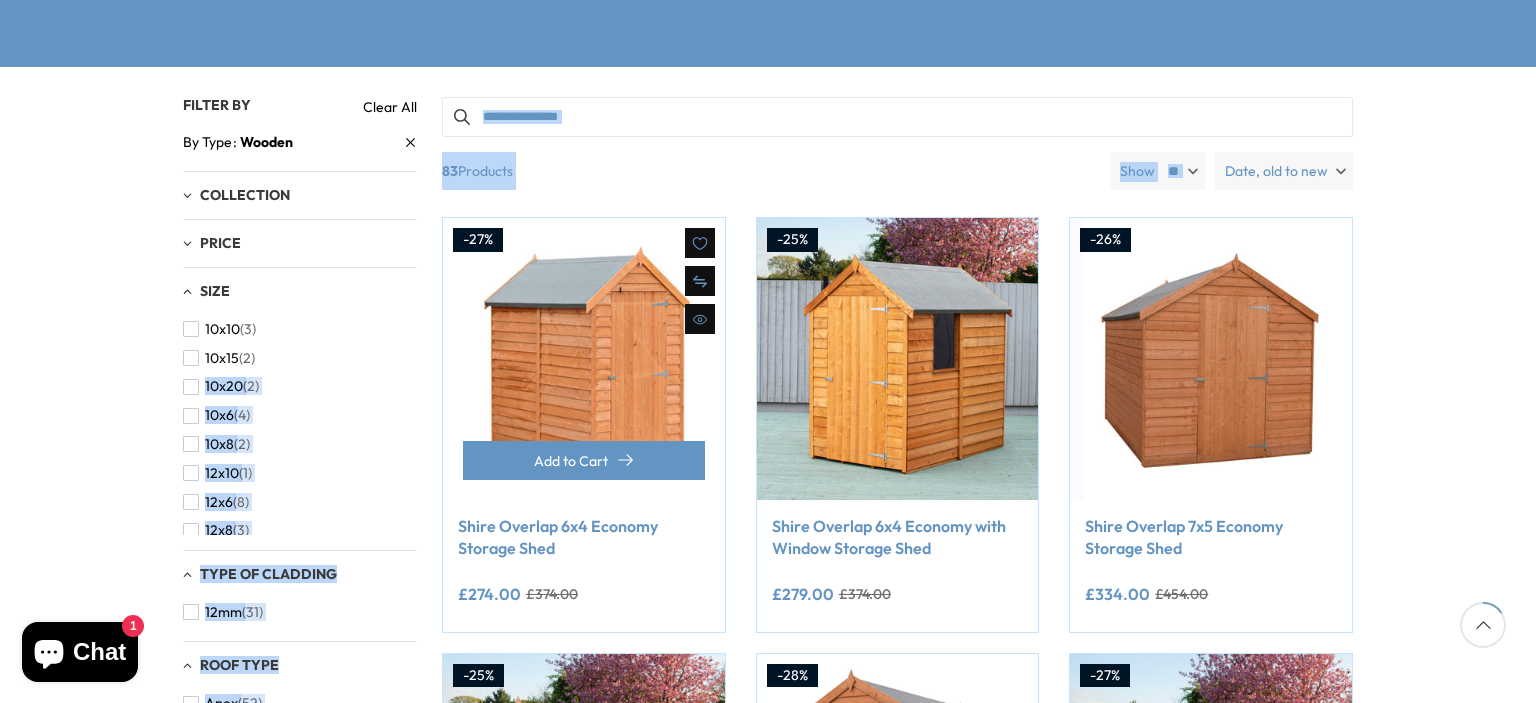 drag, startPoint x: 416, startPoint y: 354, endPoint x: 428, endPoint y: 330, distance: 26.832815 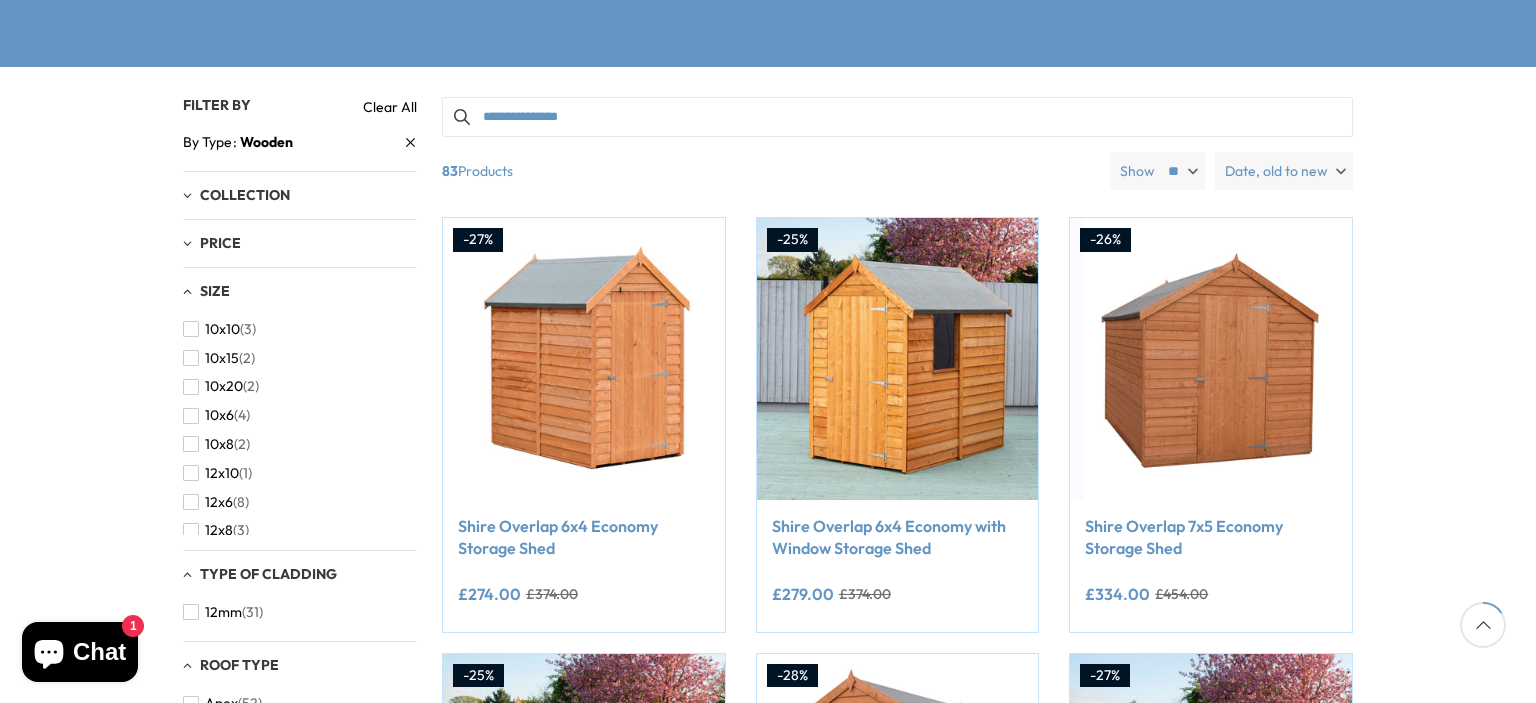 click on "Size" at bounding box center [215, 291] 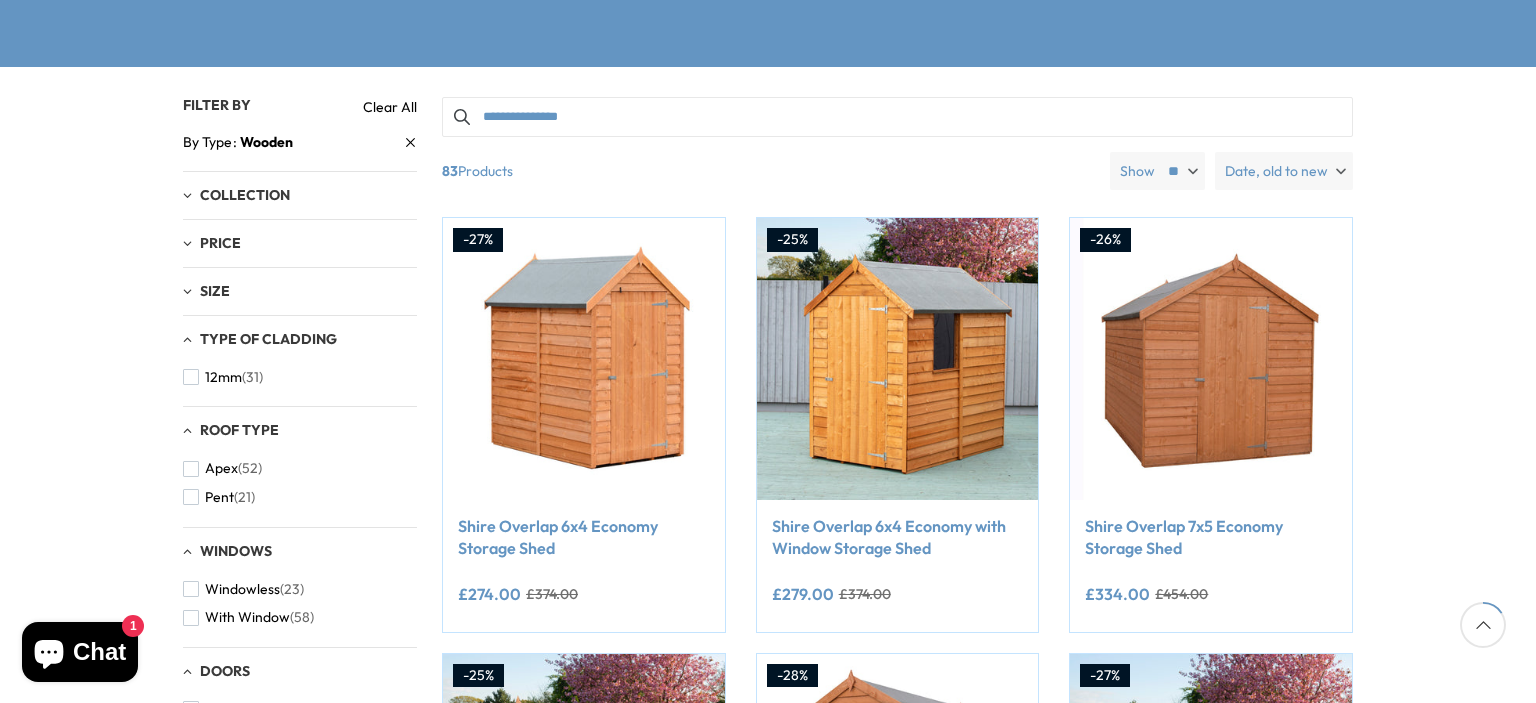click on "Size" at bounding box center (215, 291) 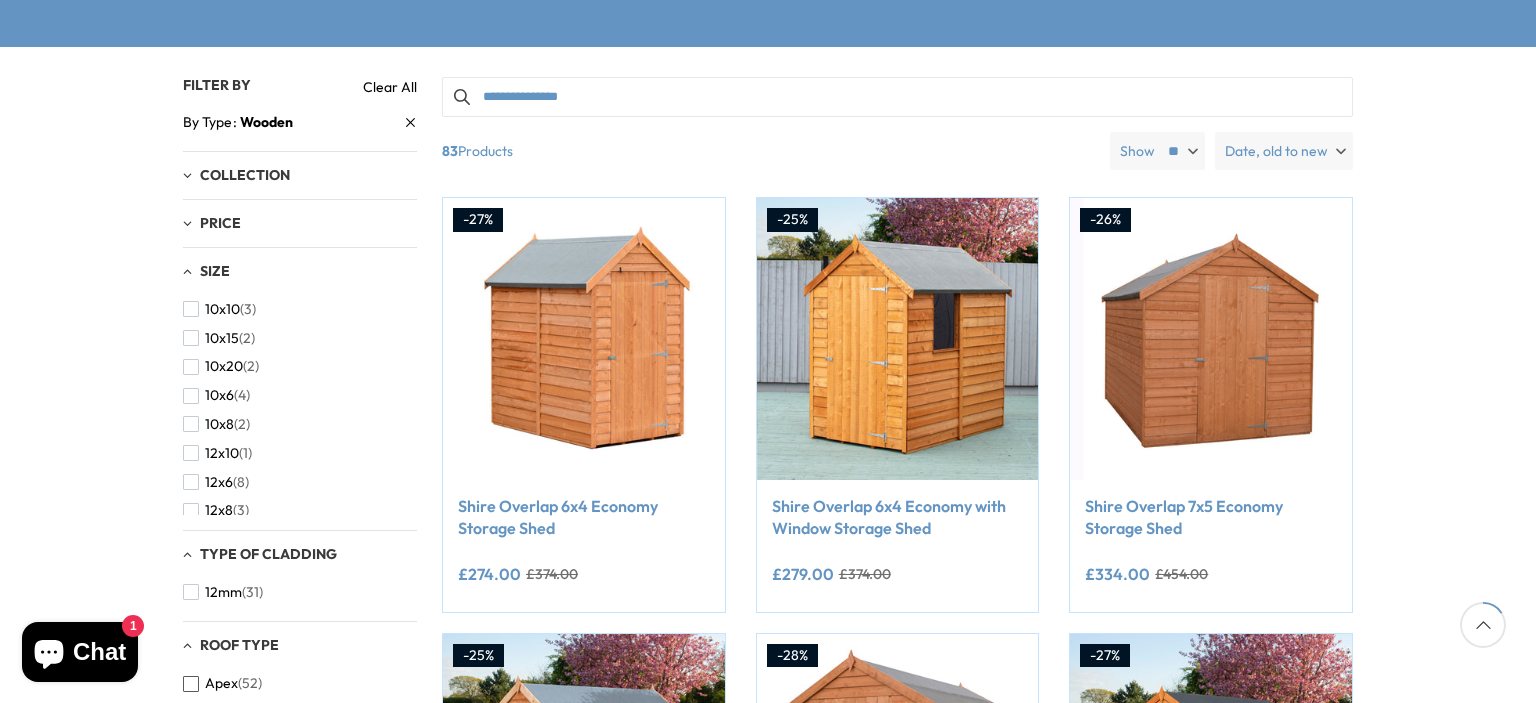 scroll, scrollTop: 400, scrollLeft: 0, axis: vertical 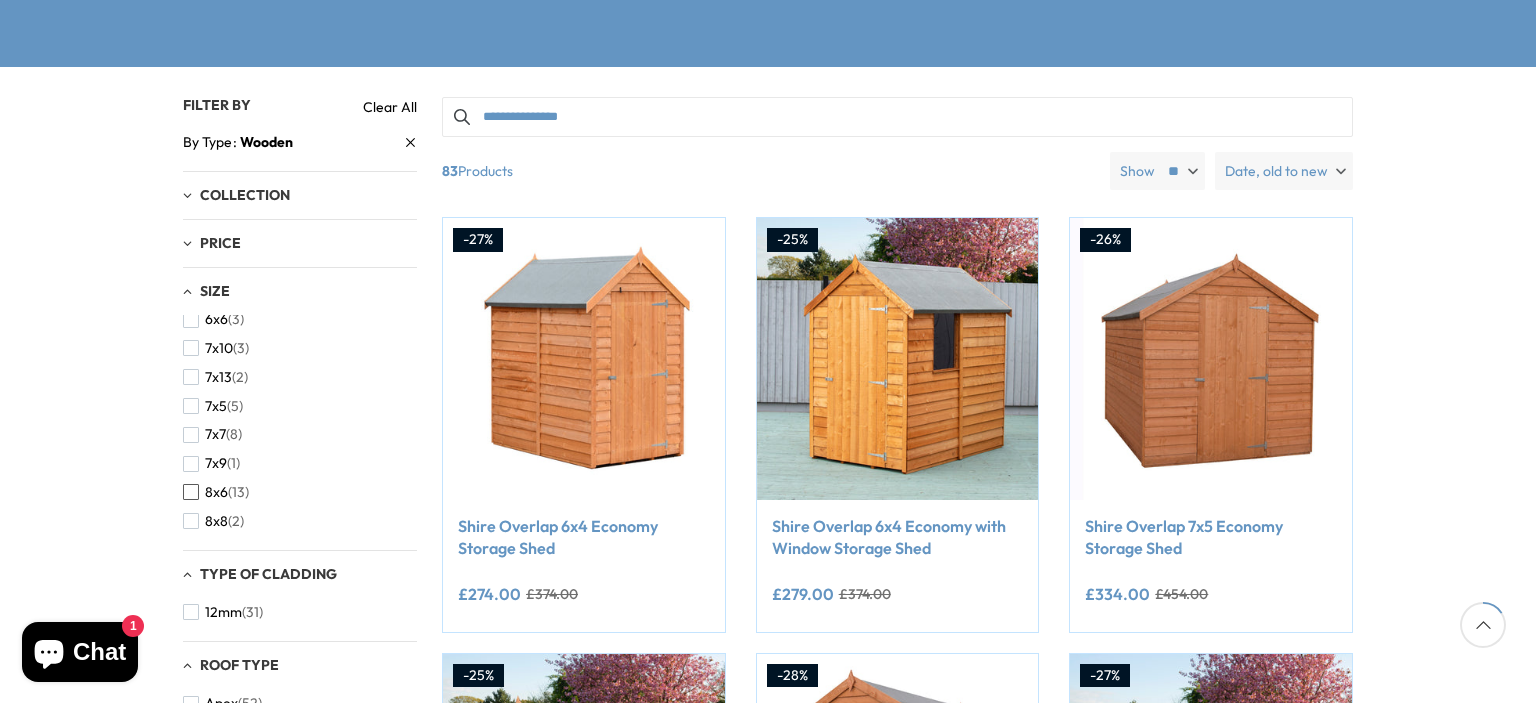 click at bounding box center [191, 492] 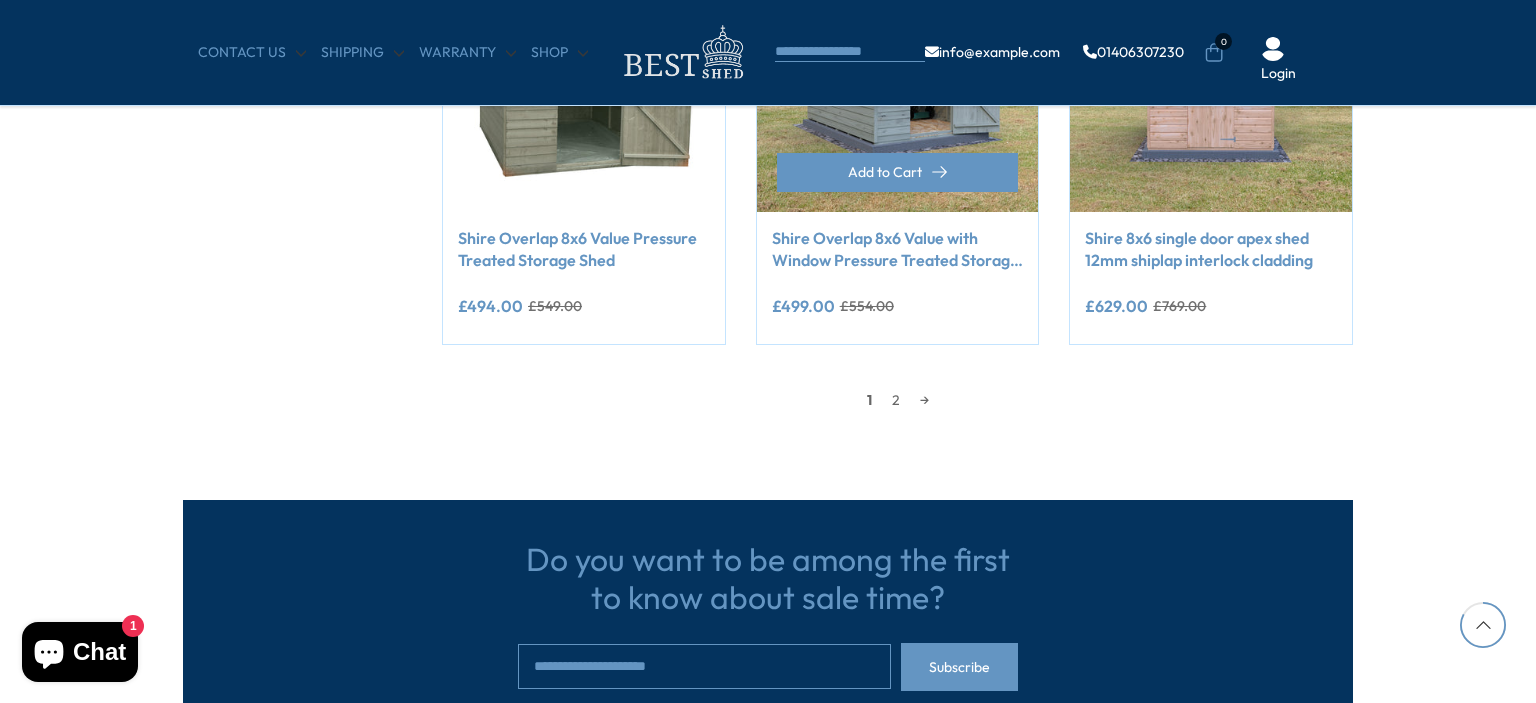 scroll, scrollTop: 1866, scrollLeft: 0, axis: vertical 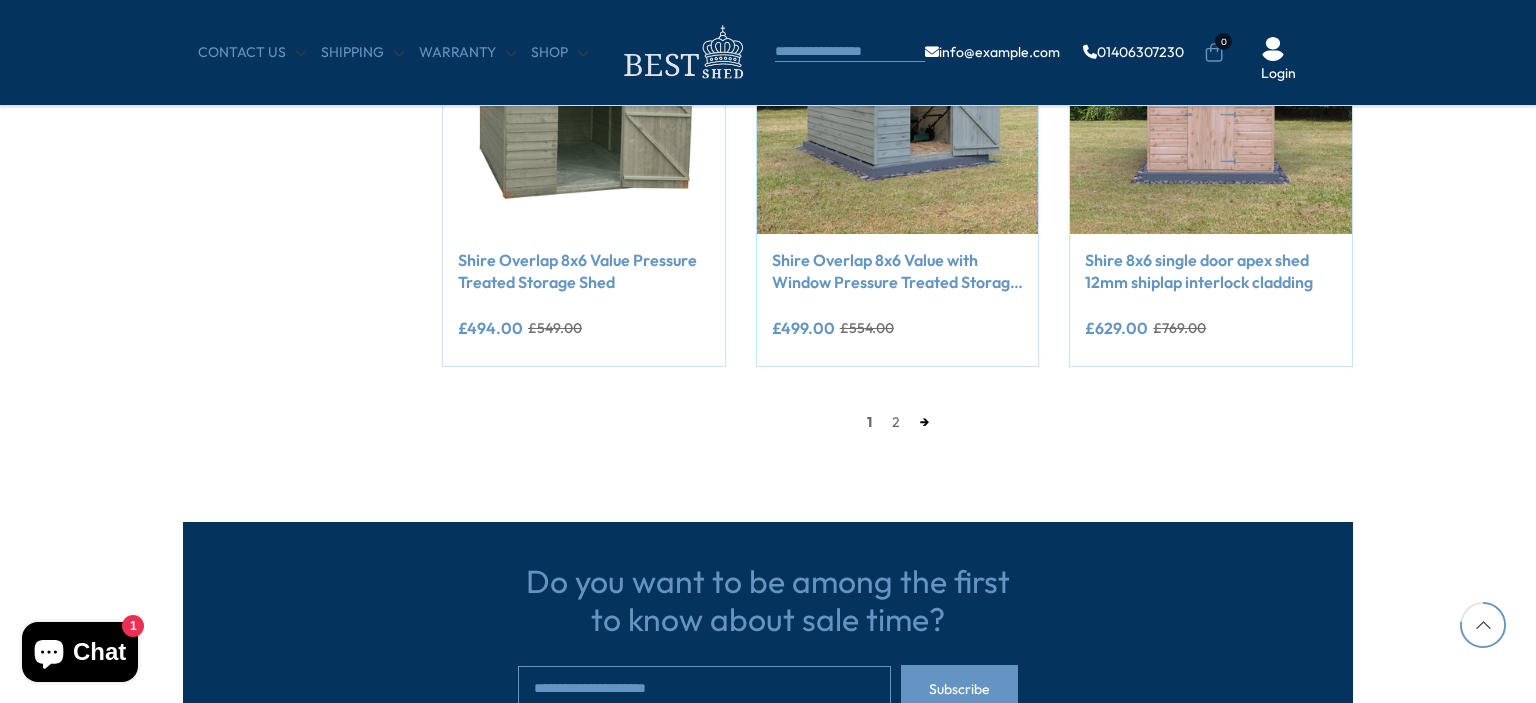 click on "→" at bounding box center [924, 422] 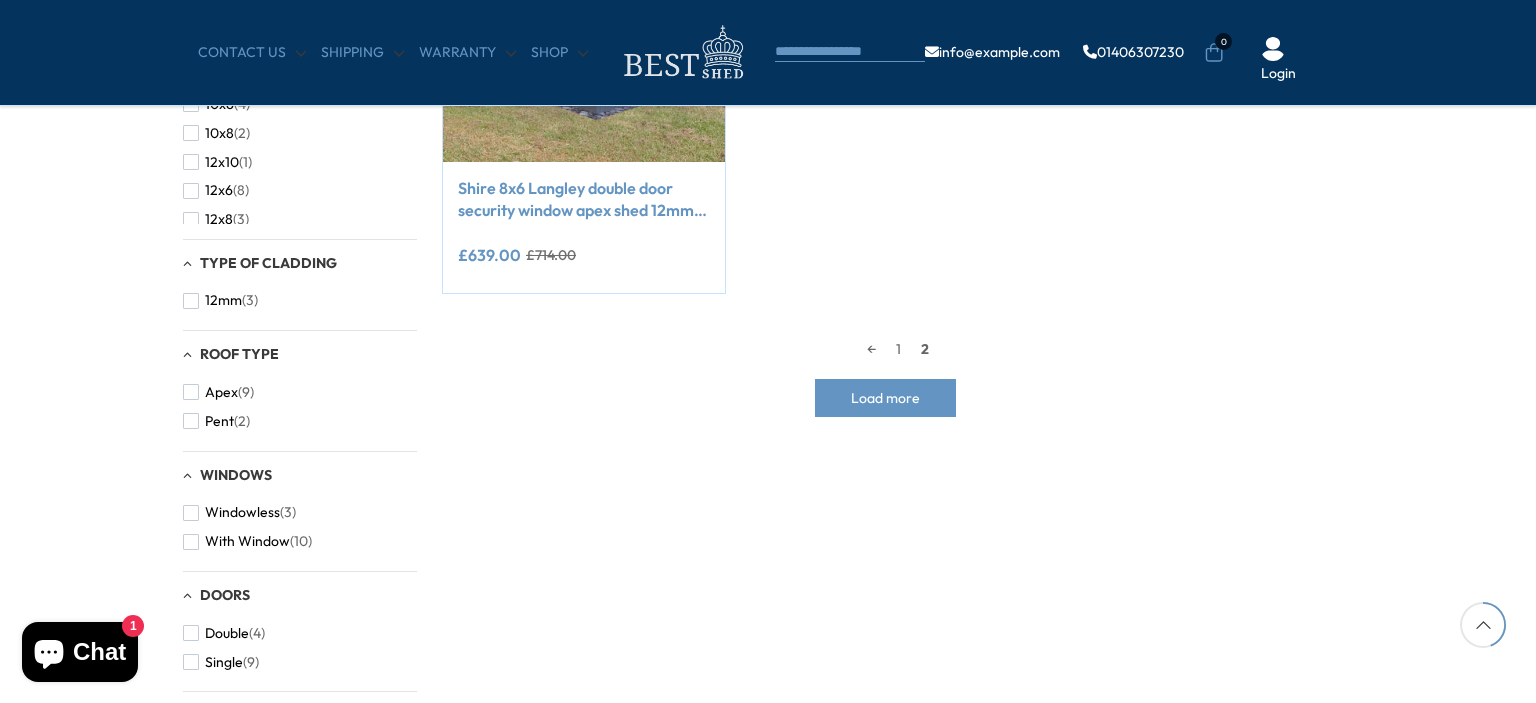 scroll, scrollTop: 791, scrollLeft: 0, axis: vertical 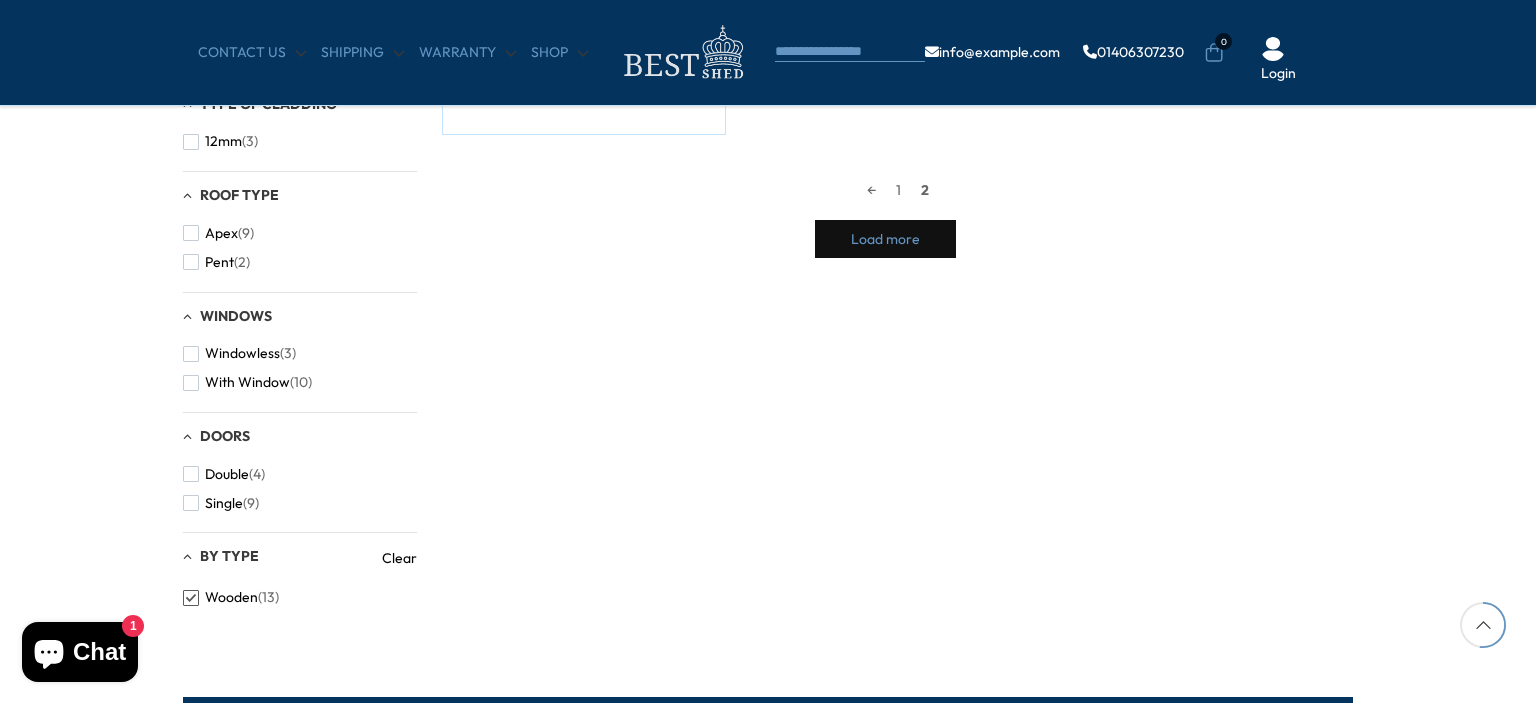 click on "Load more" at bounding box center [885, 239] 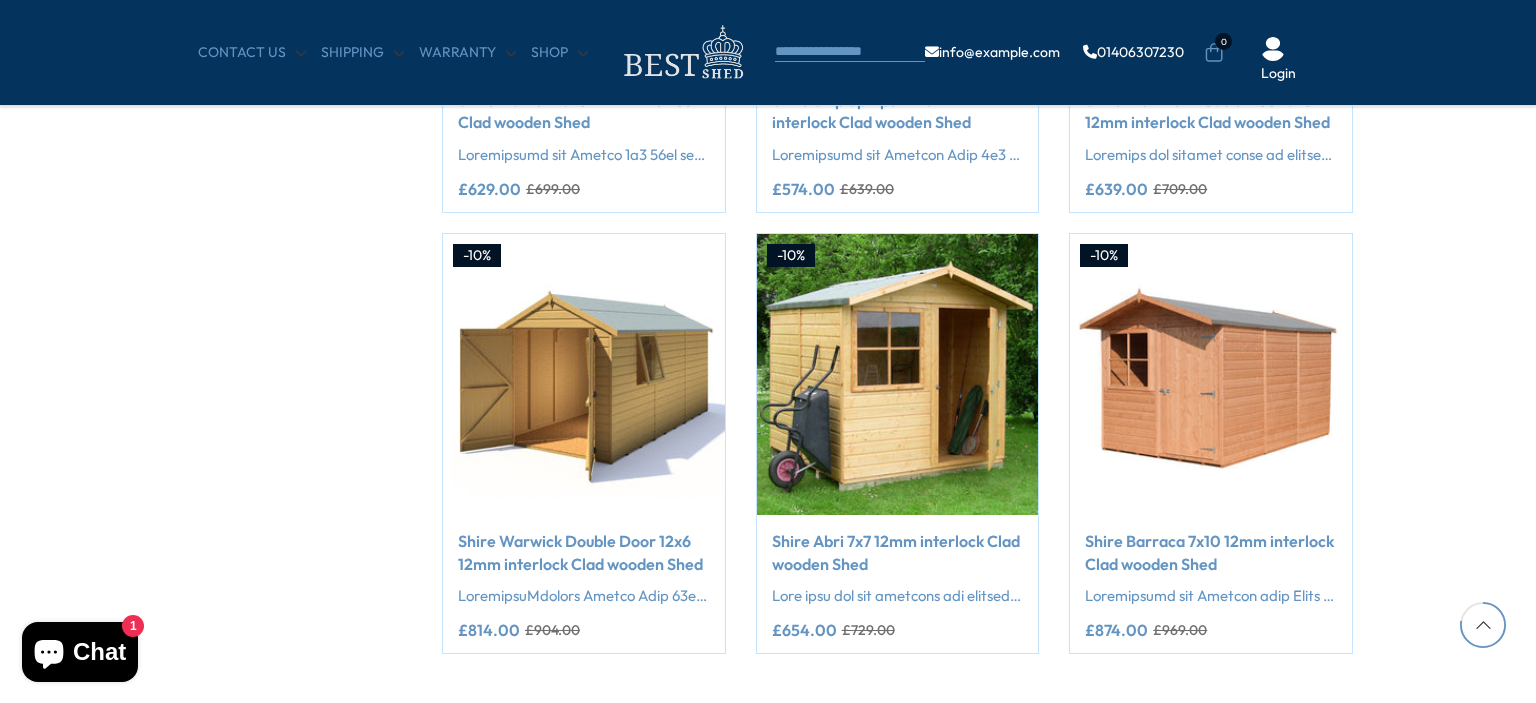 scroll, scrollTop: 3457, scrollLeft: 0, axis: vertical 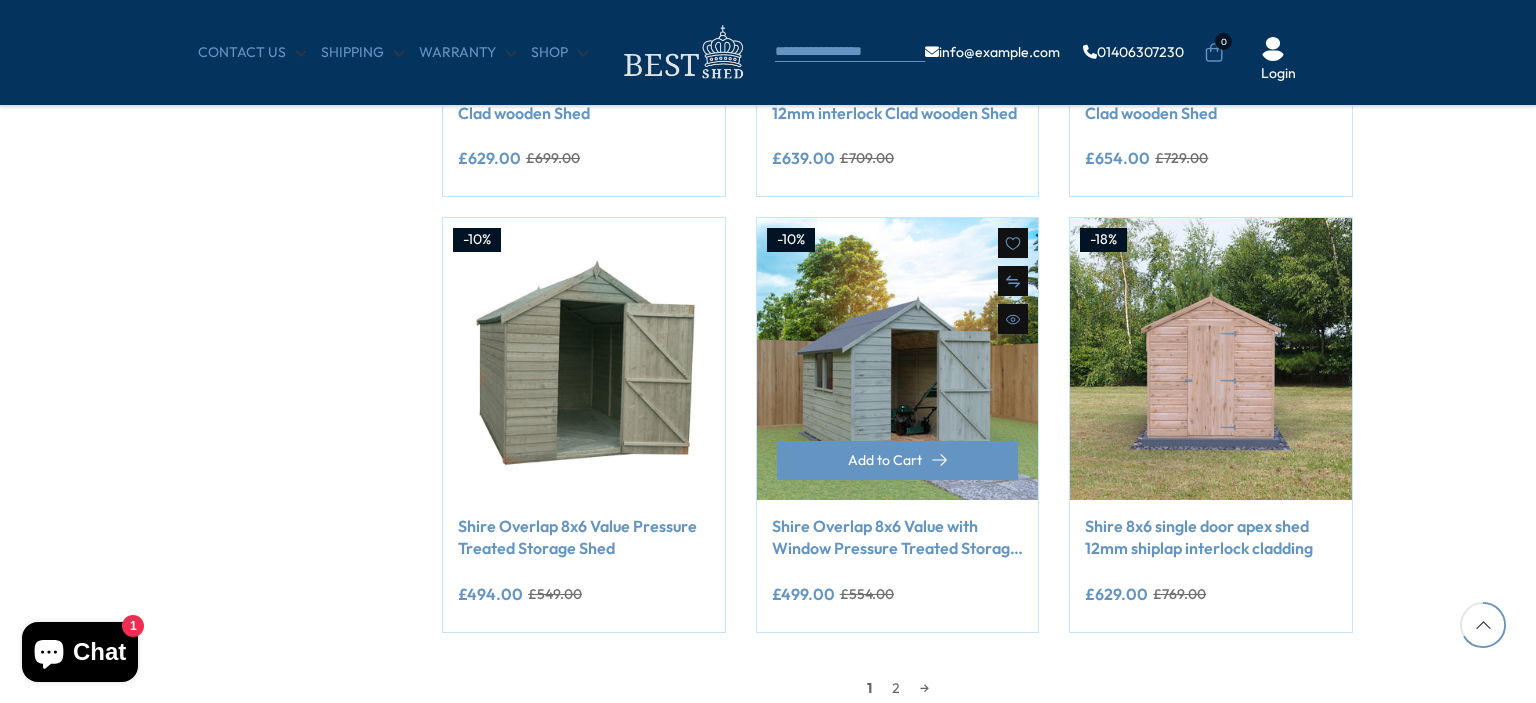 click at bounding box center [898, 359] 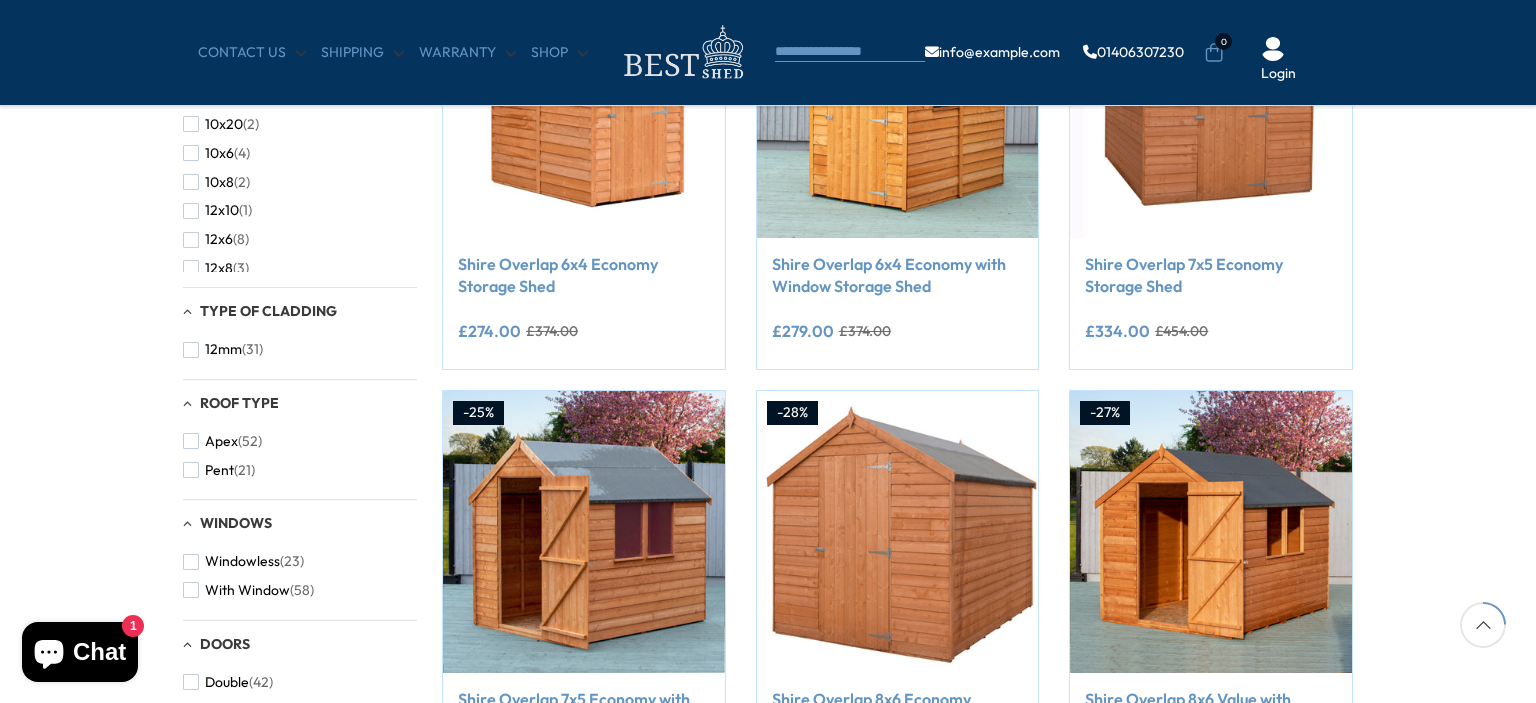 scroll, scrollTop: 400, scrollLeft: 0, axis: vertical 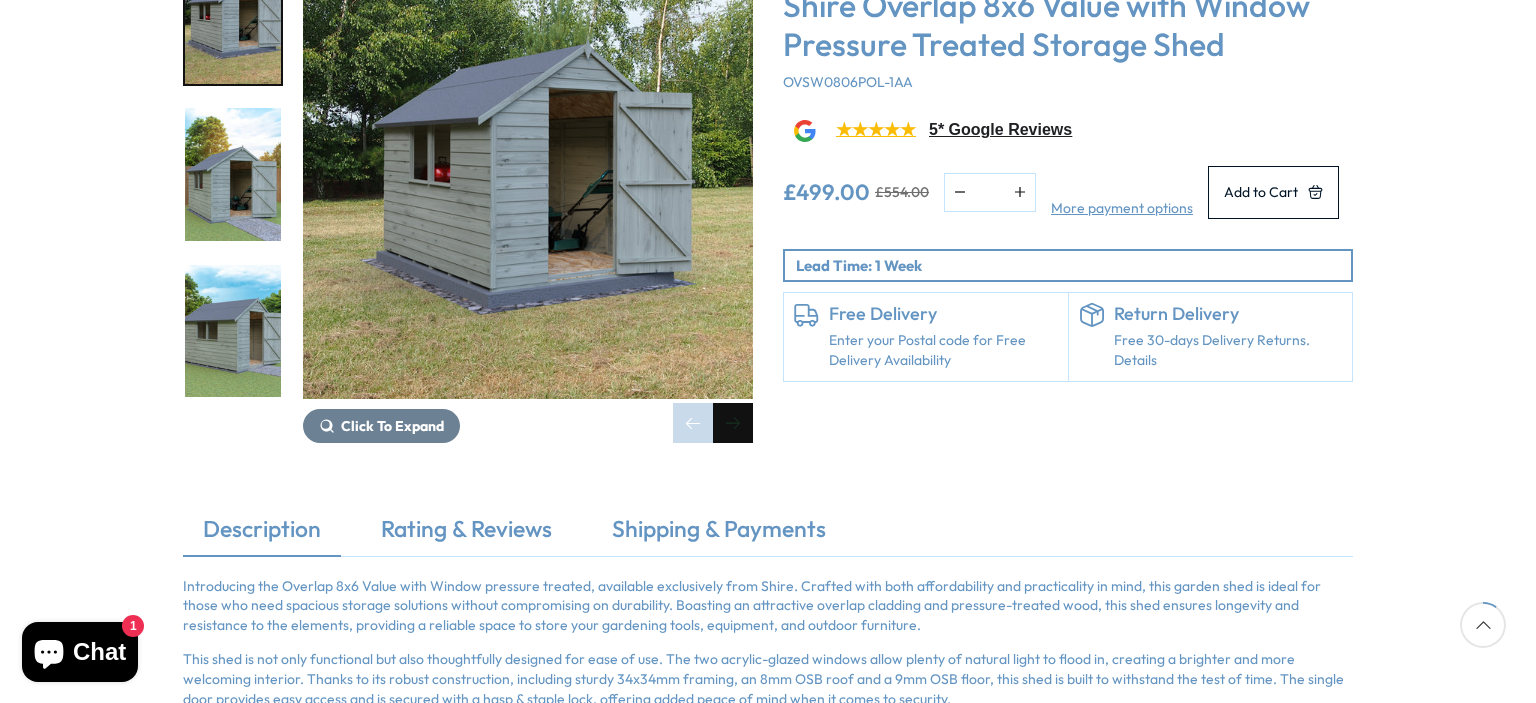 click at bounding box center [733, 423] 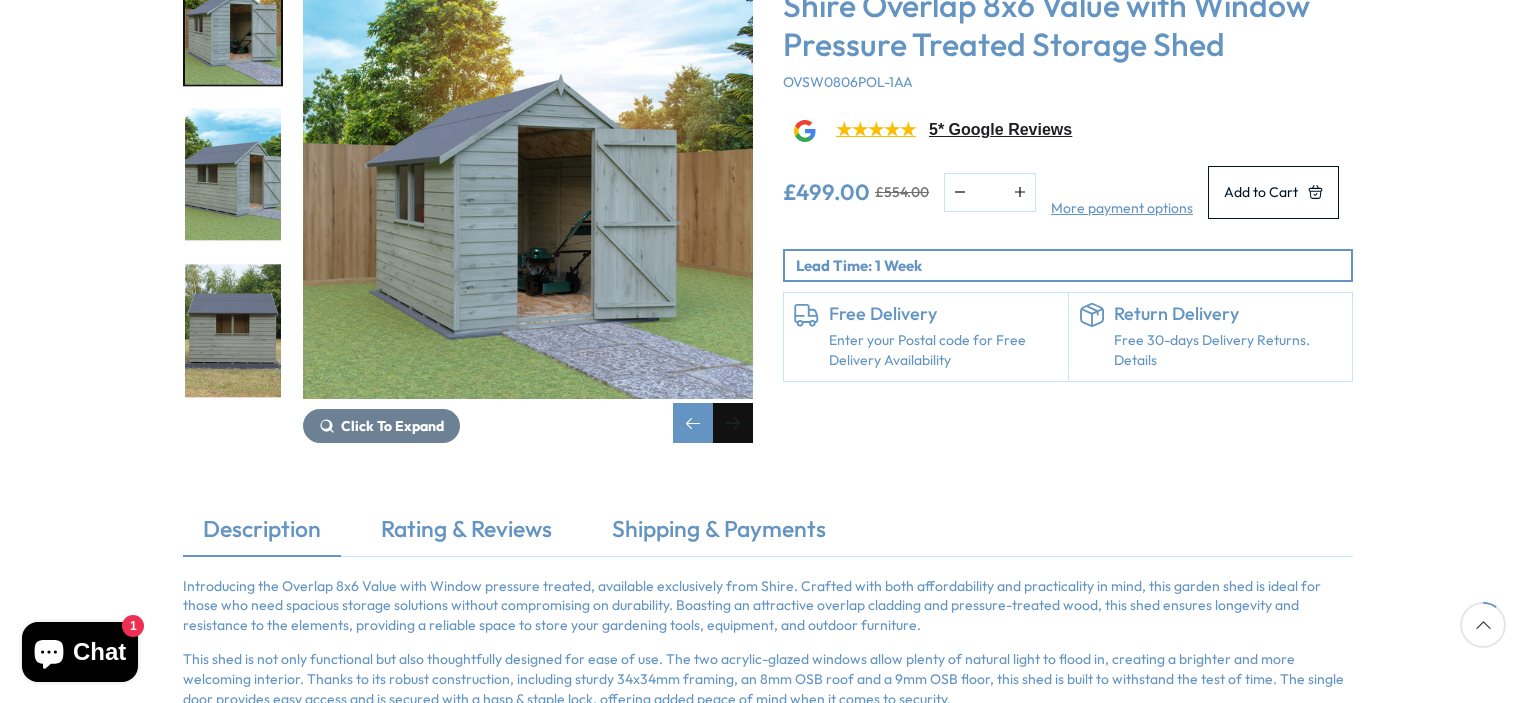 click at bounding box center [733, 423] 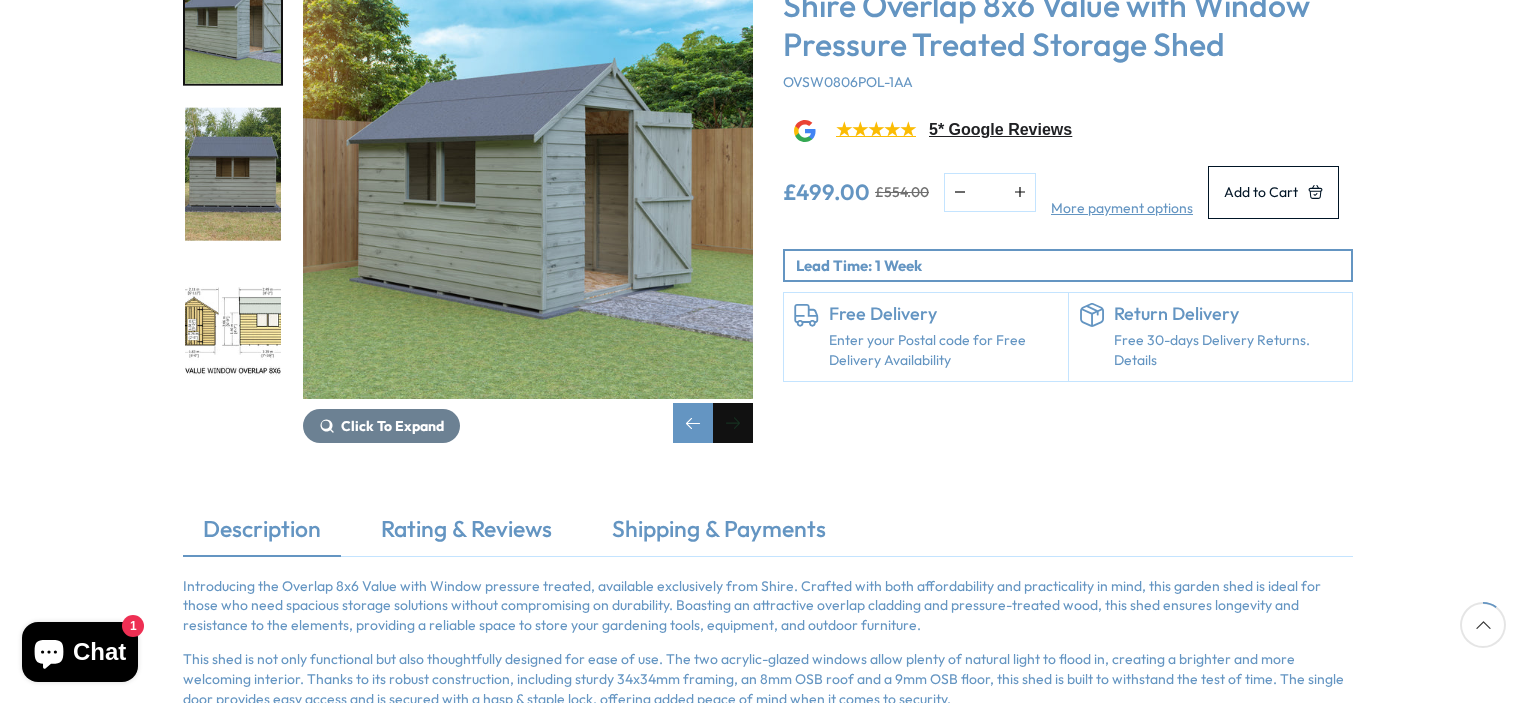 click at bounding box center [733, 423] 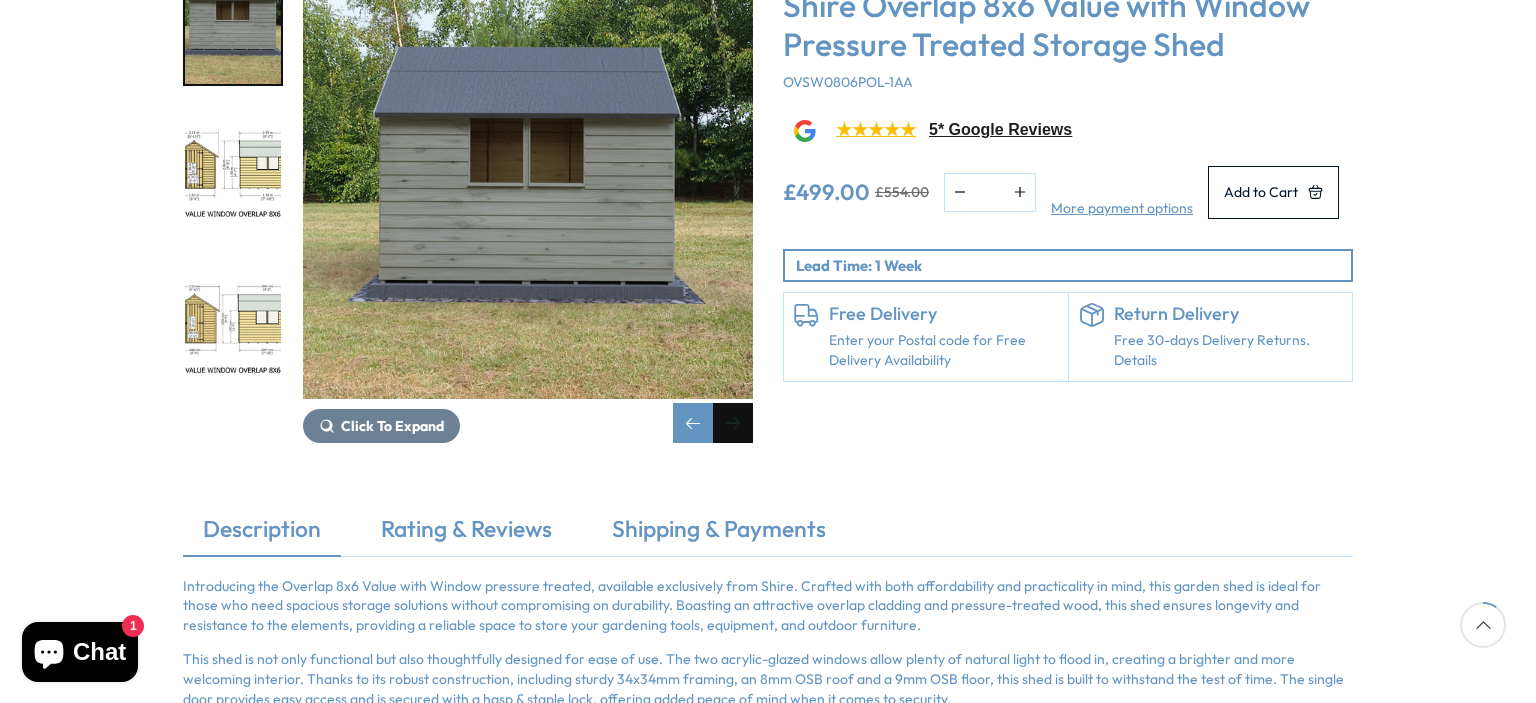 click at bounding box center [733, 423] 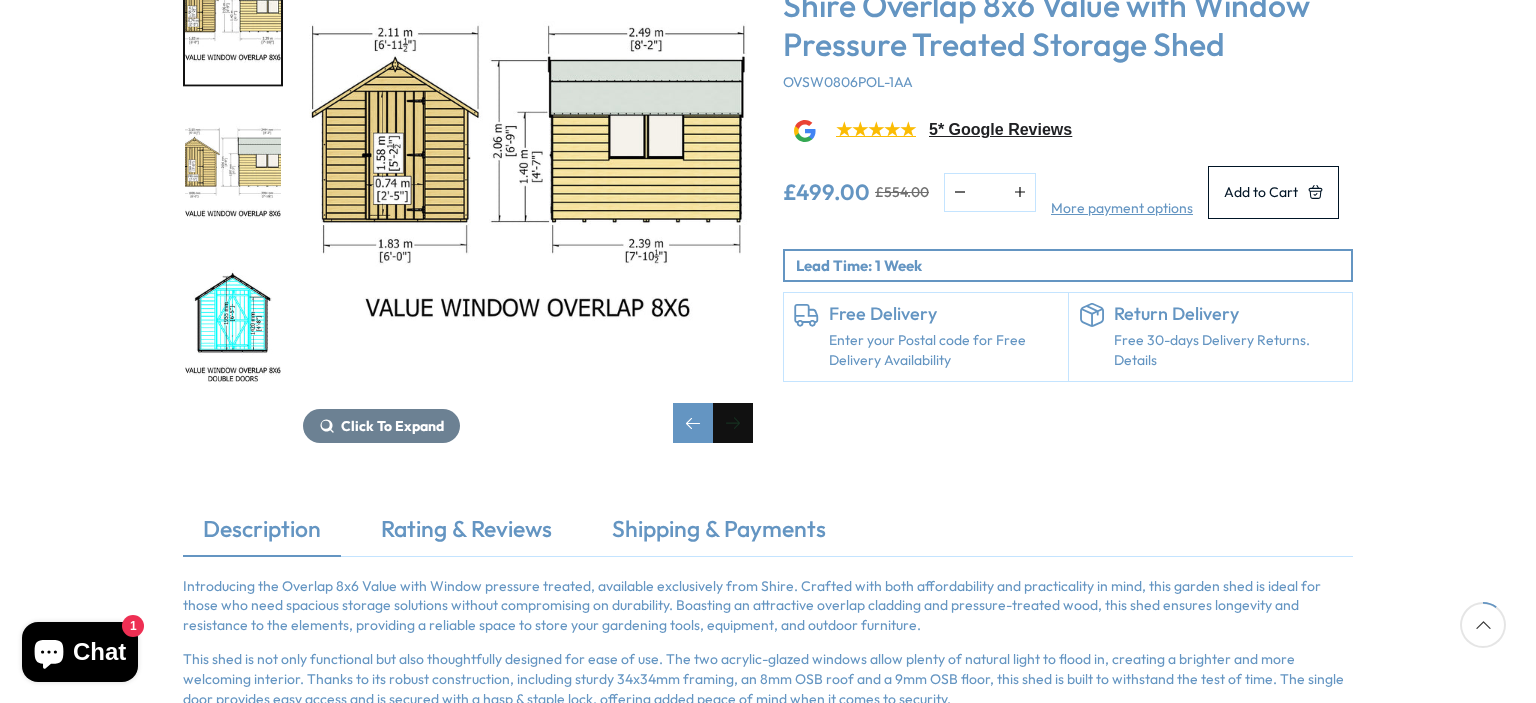 click at bounding box center (733, 423) 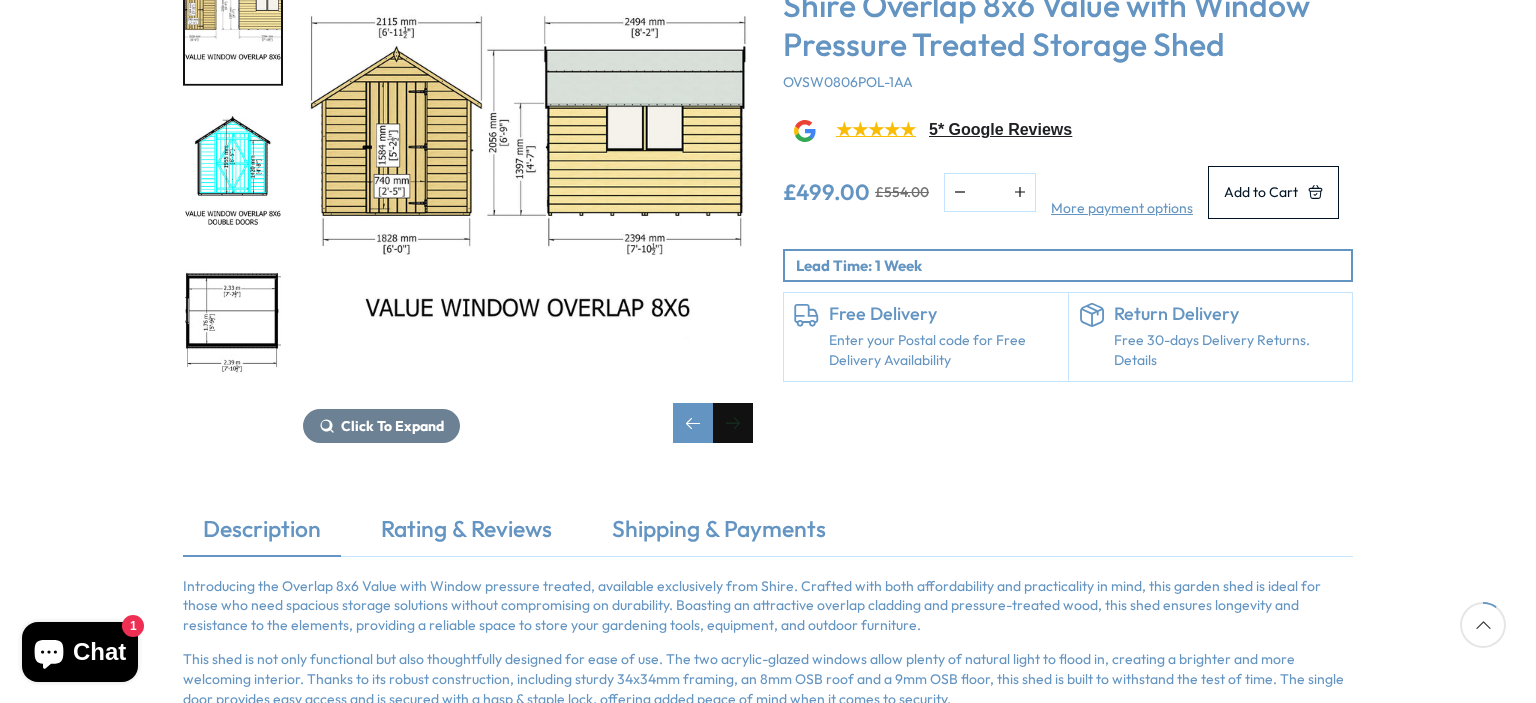 click at bounding box center (733, 423) 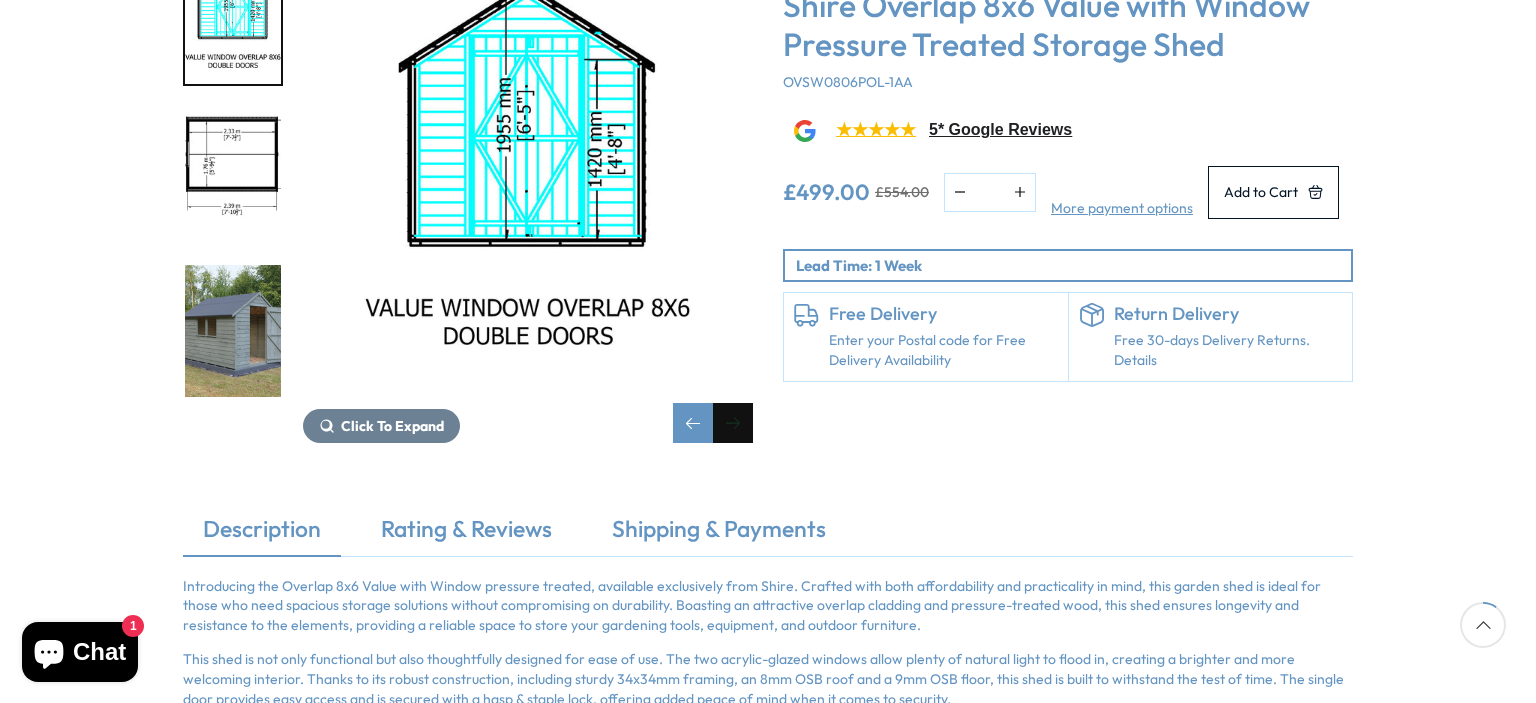 click at bounding box center (733, 423) 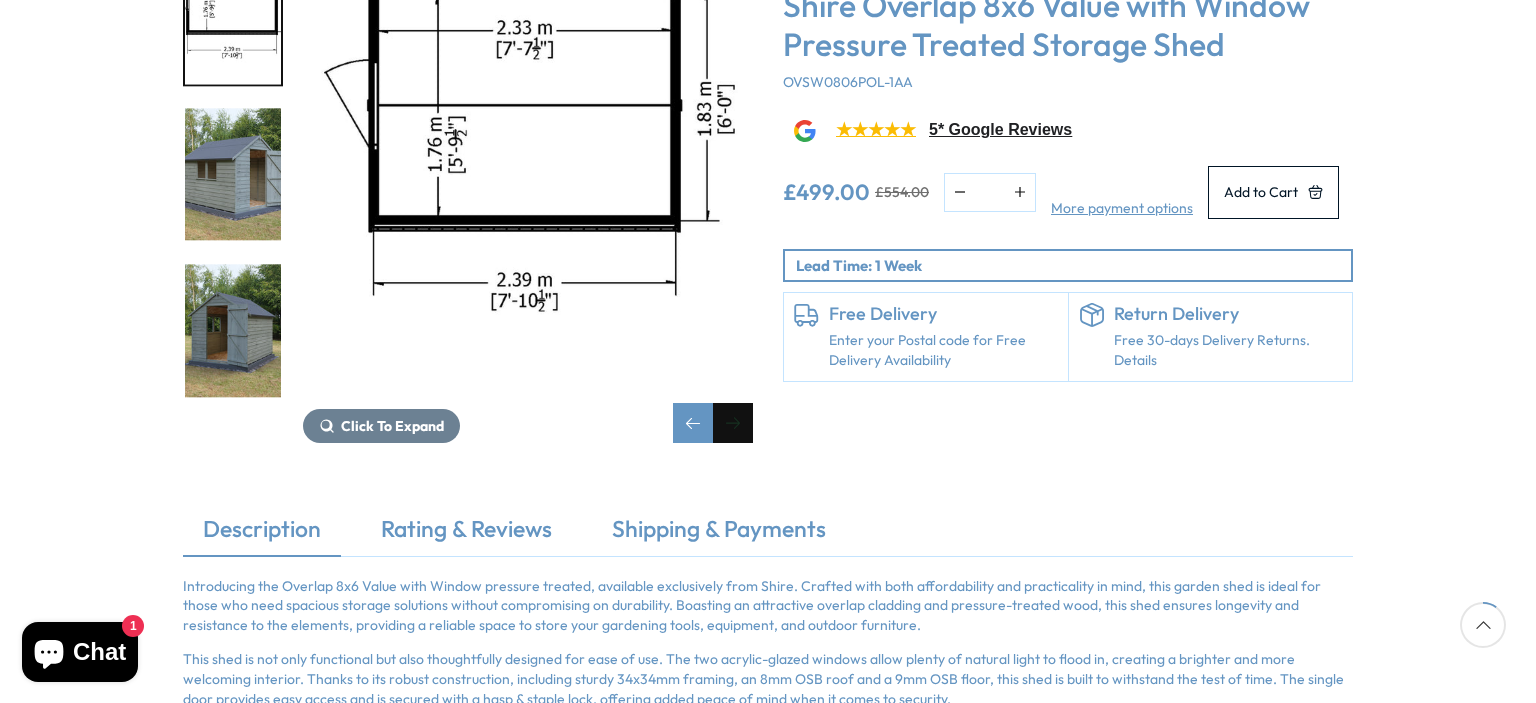 click at bounding box center (733, 423) 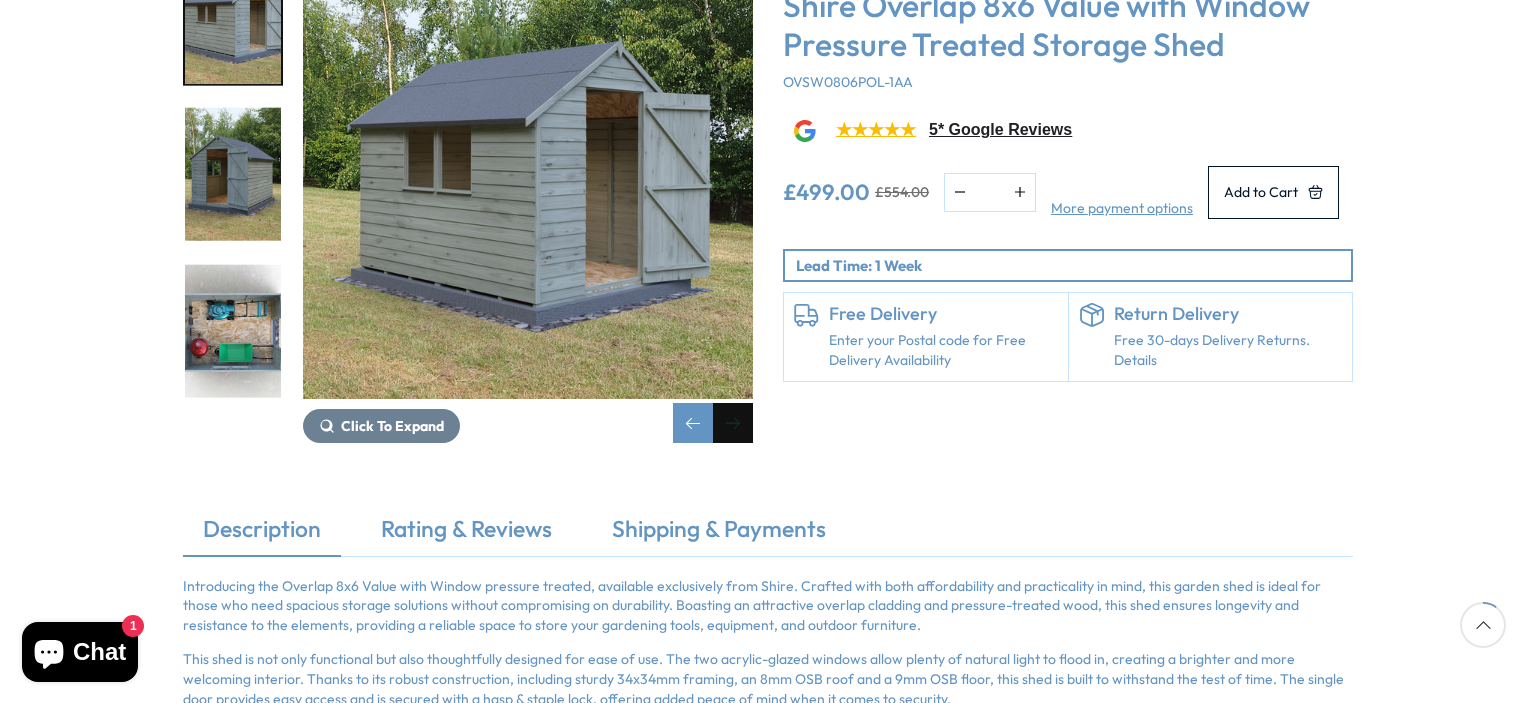 click at bounding box center [733, 423] 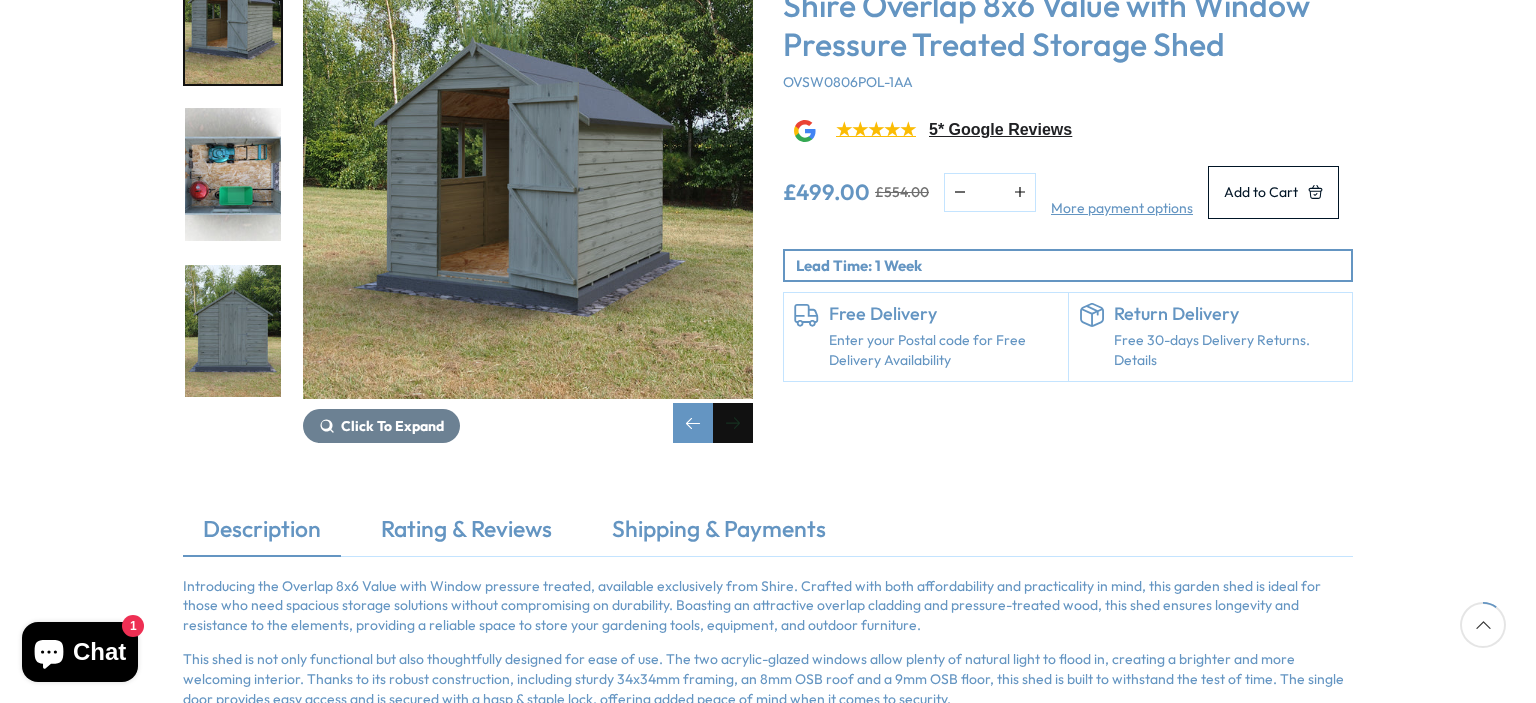 click at bounding box center [733, 423] 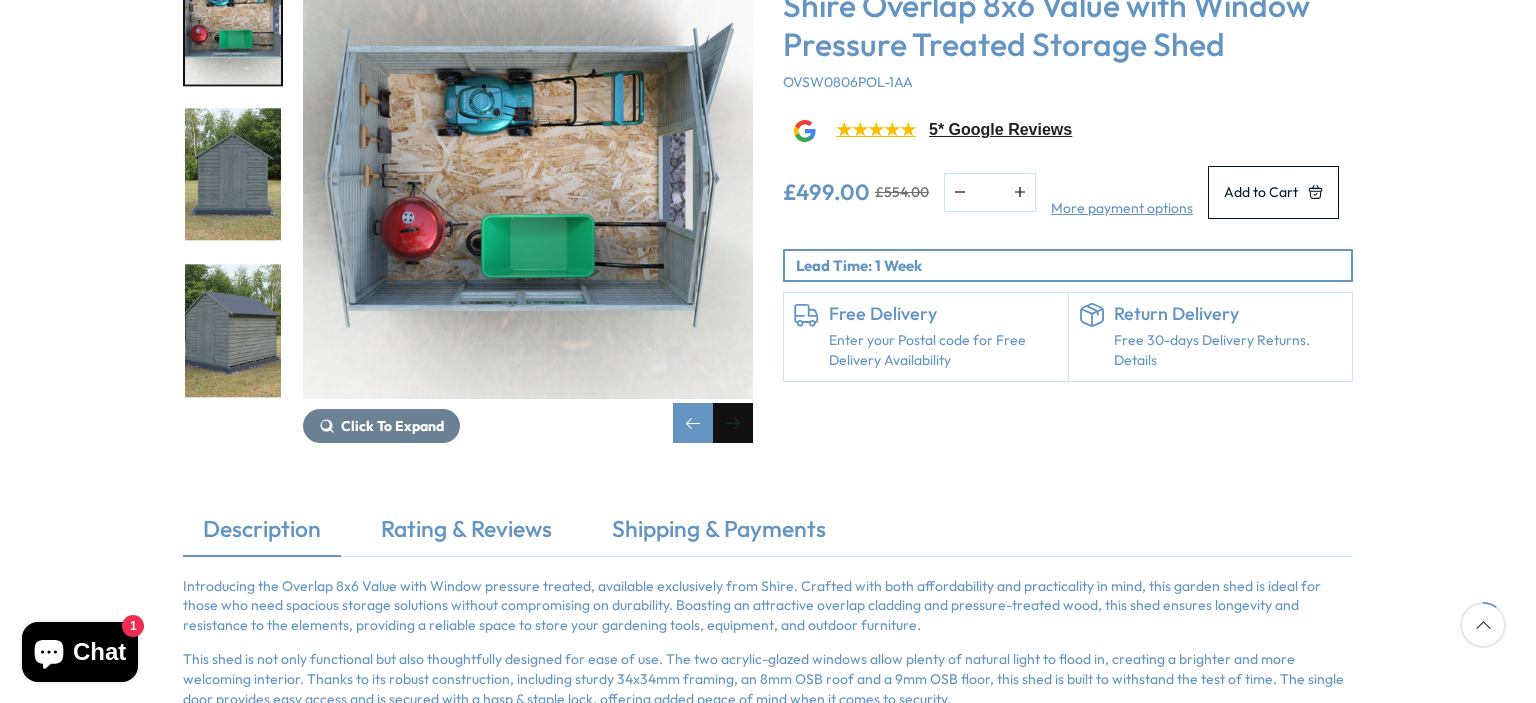 click at bounding box center [733, 423] 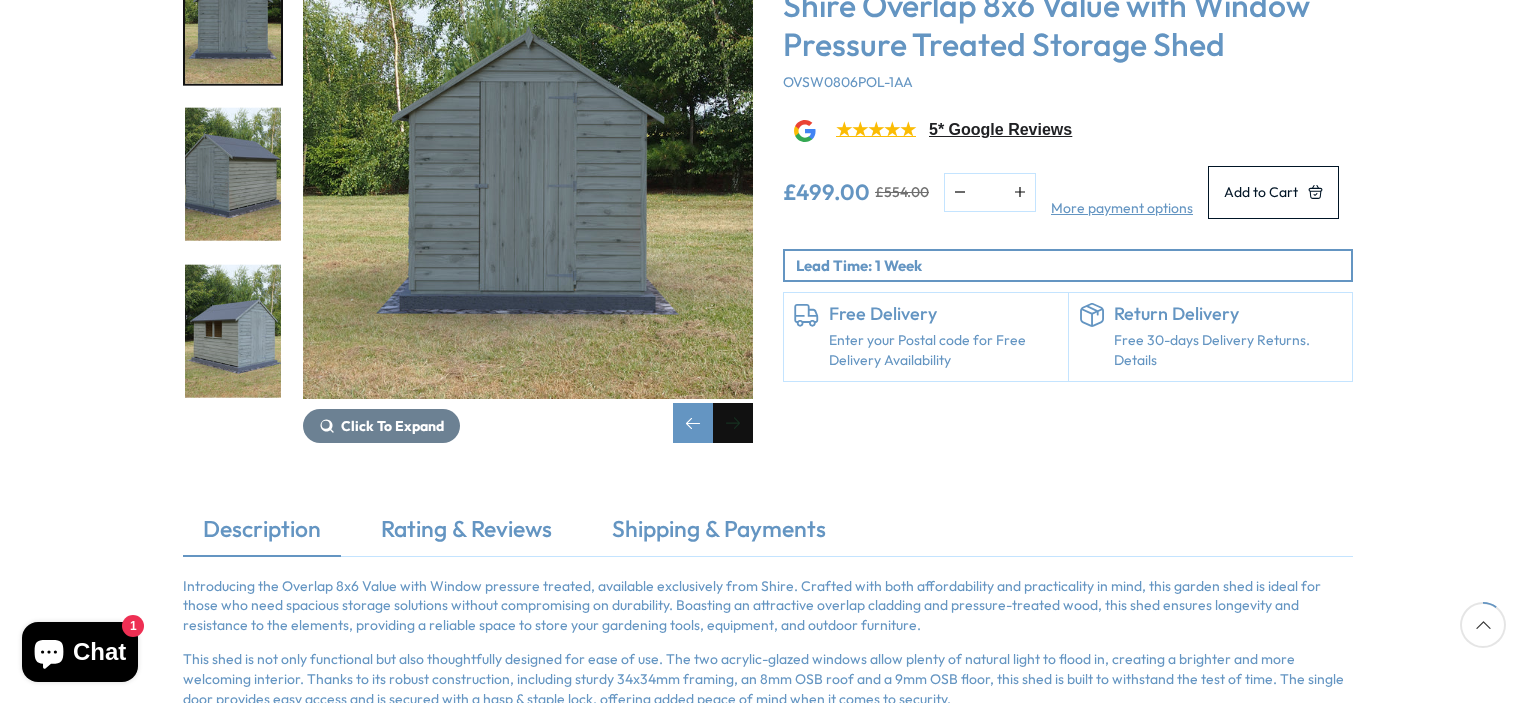 click at bounding box center (733, 423) 